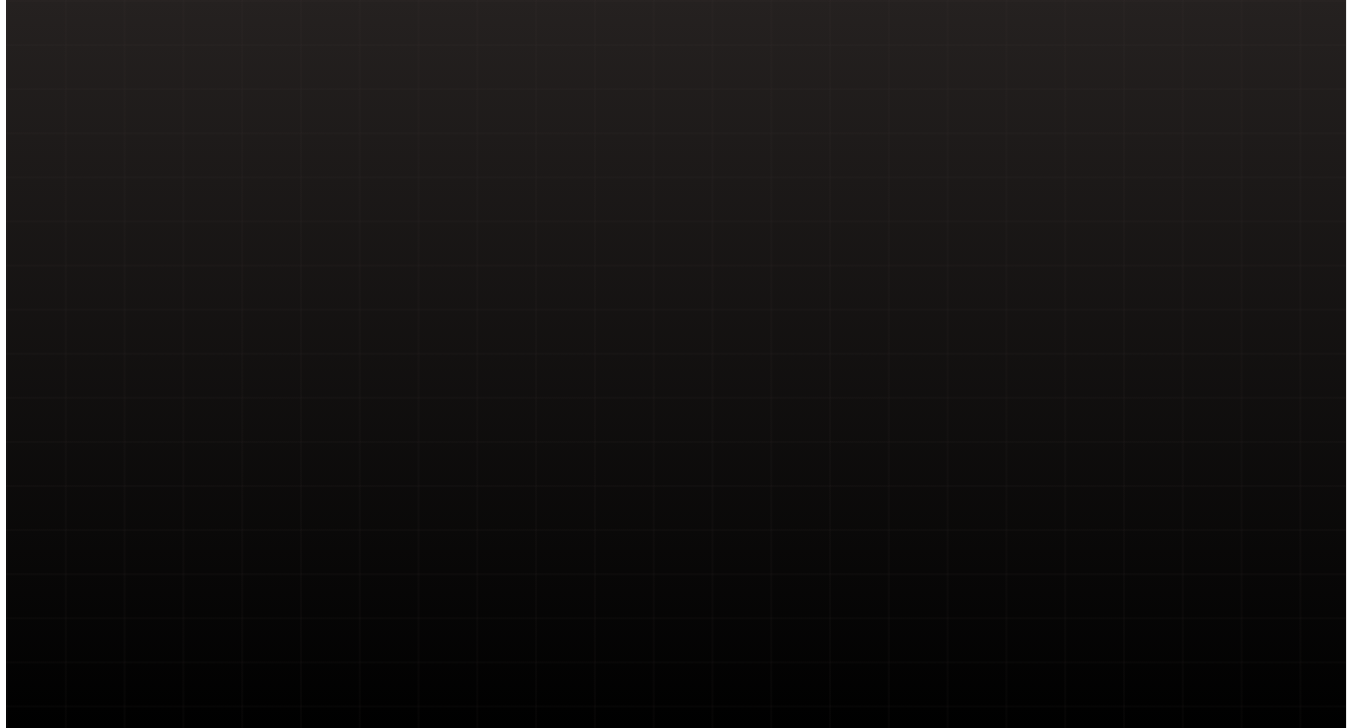 scroll, scrollTop: 0, scrollLeft: 0, axis: both 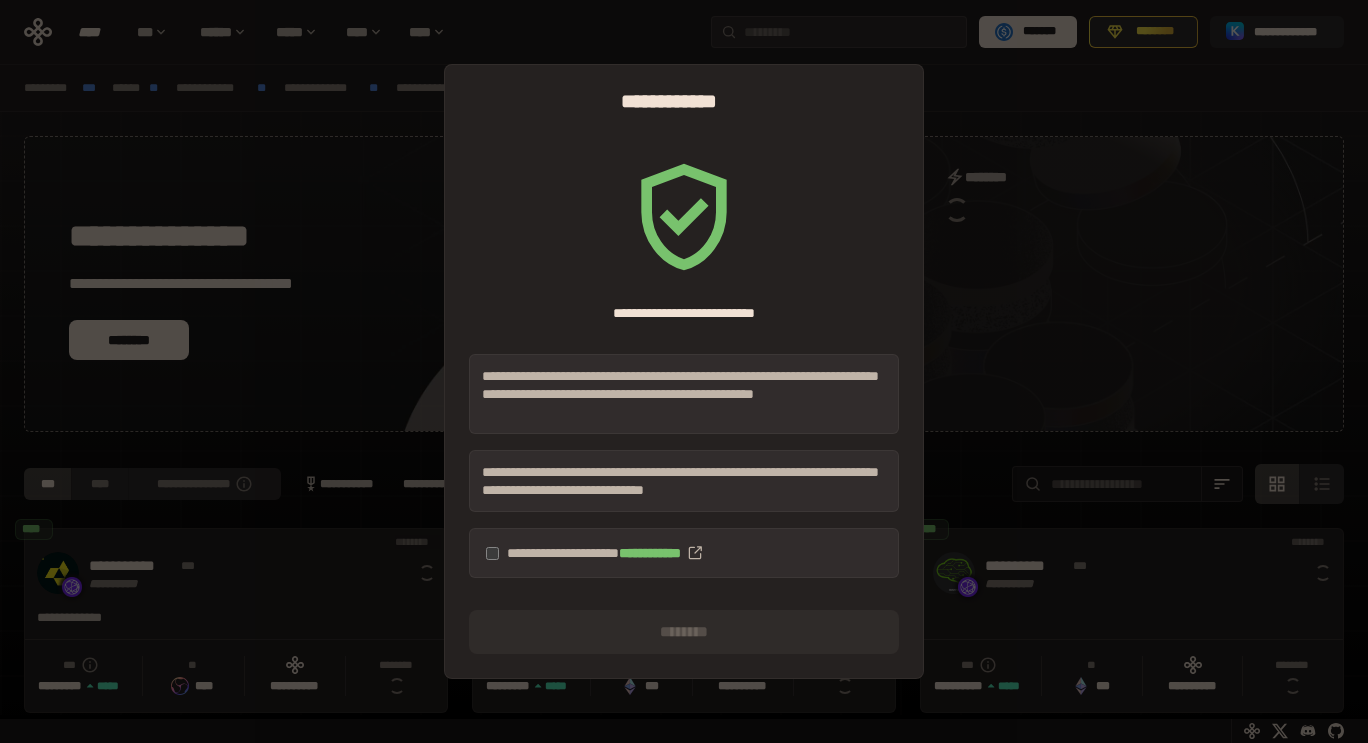 click on "**********" at bounding box center [684, 553] 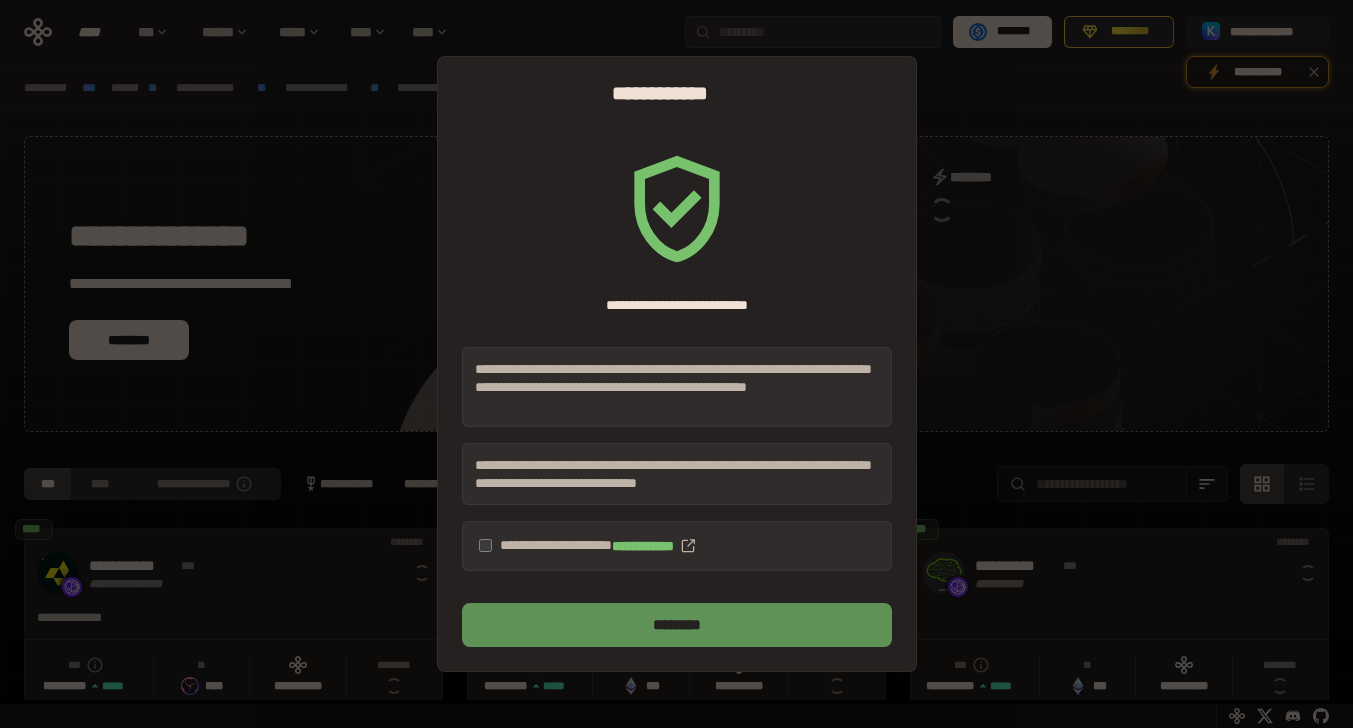 click on "********" at bounding box center (677, 625) 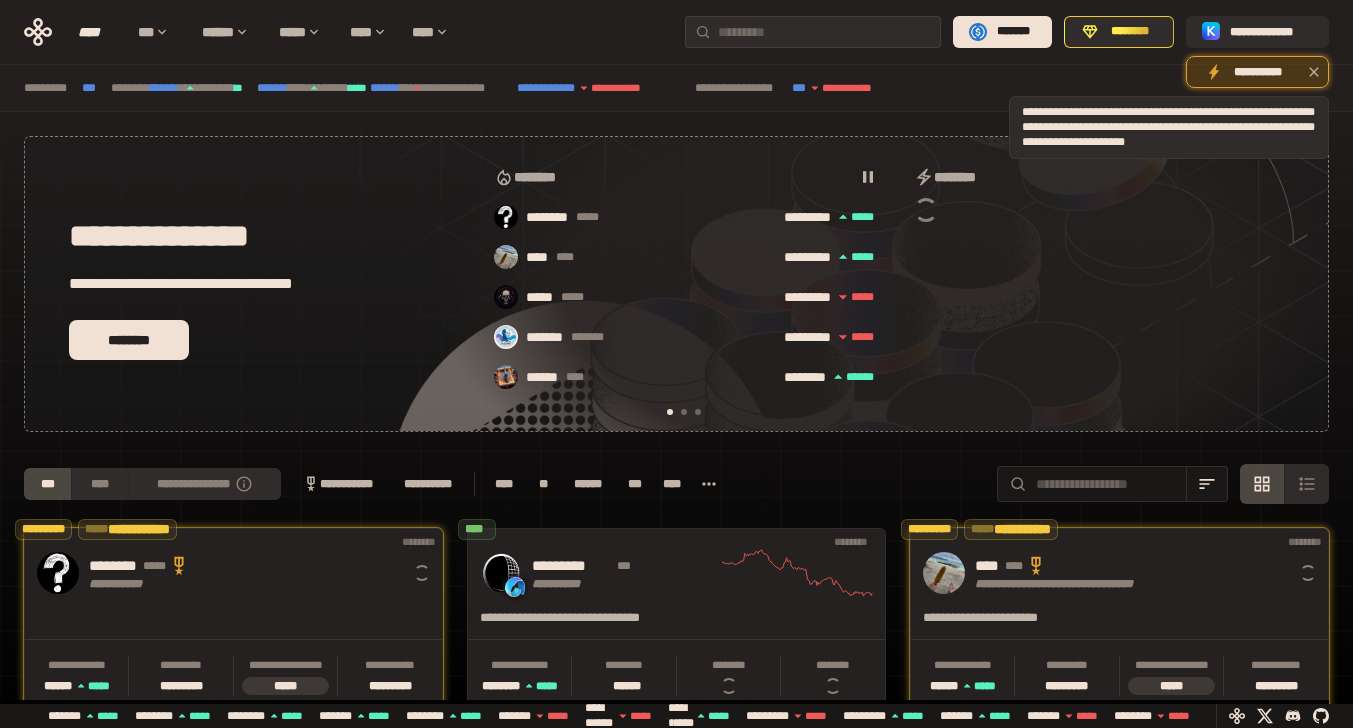 click 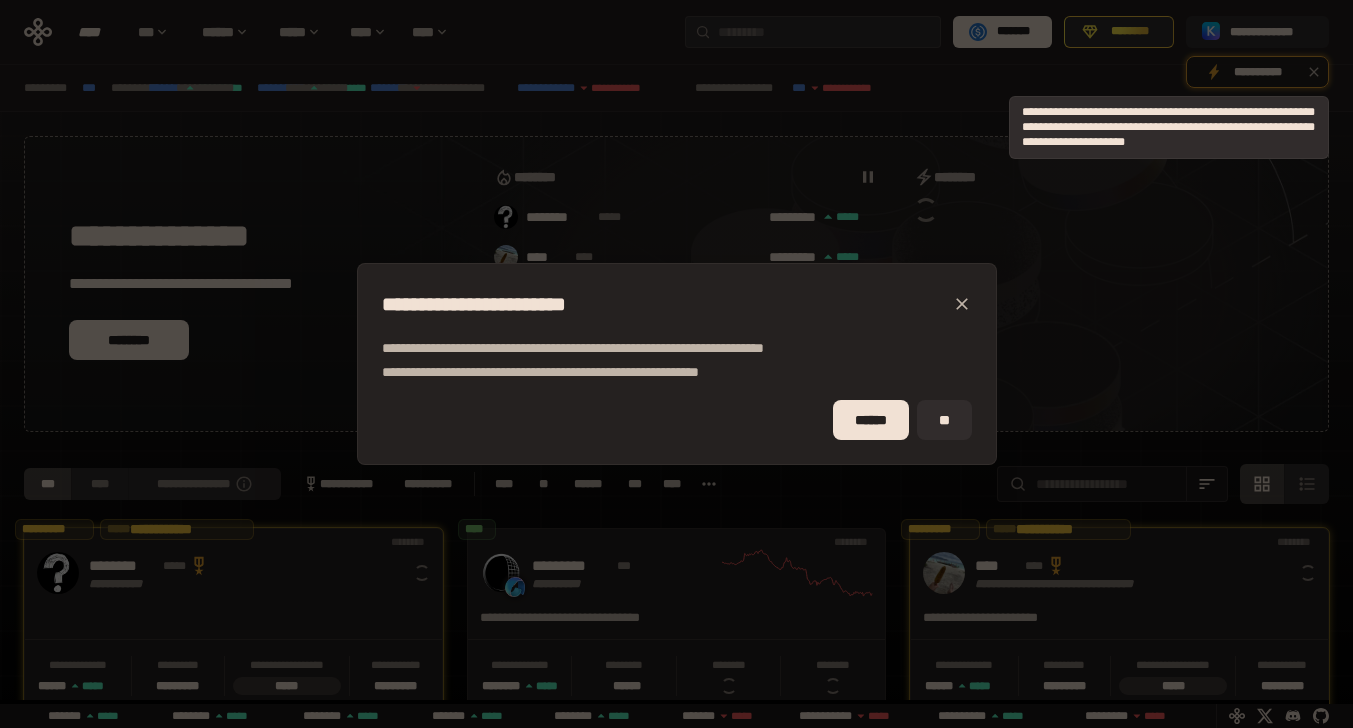 click on "**********" at bounding box center (676, 364) 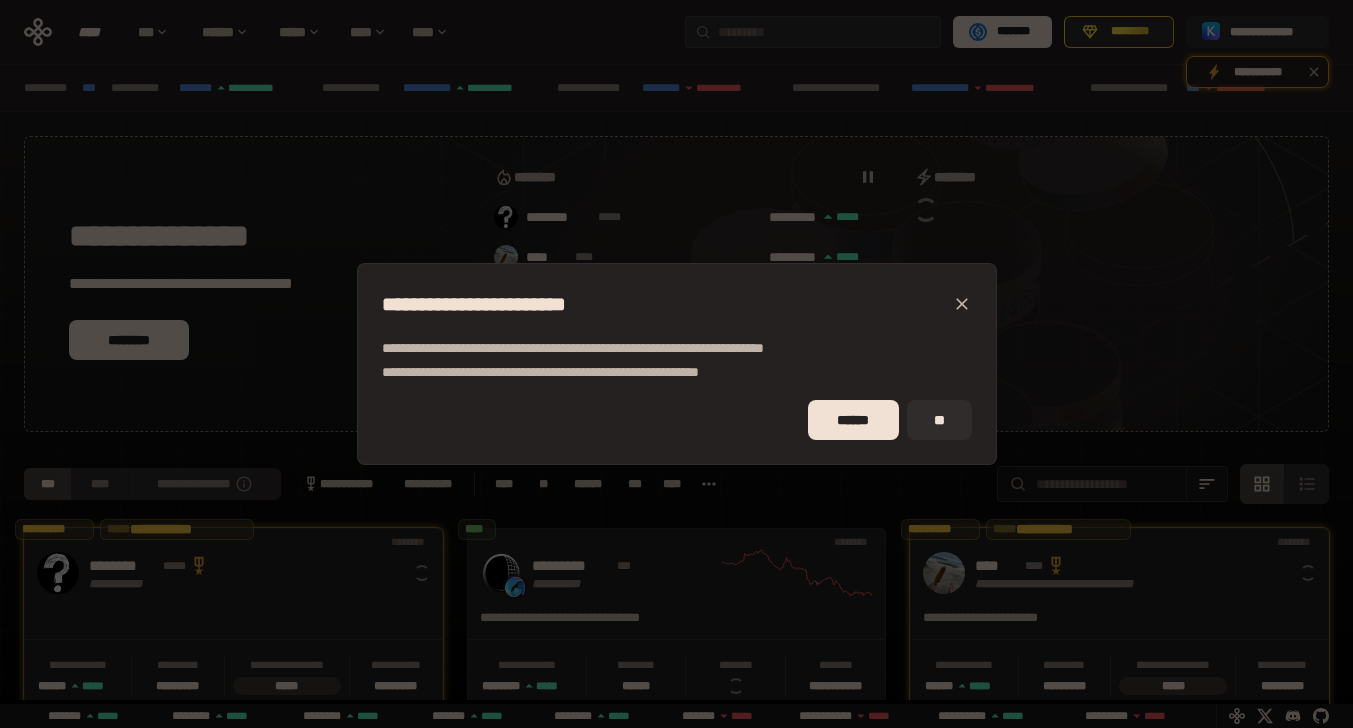 click on "**" at bounding box center (939, 420) 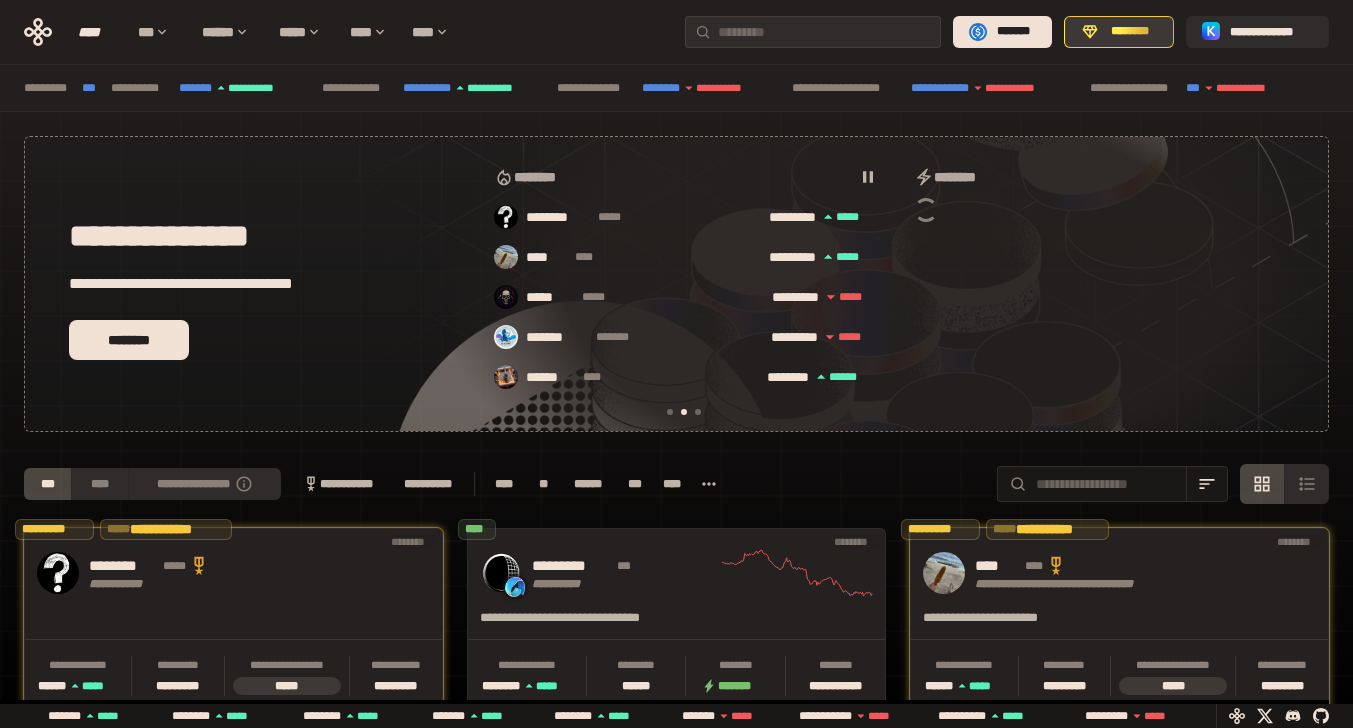 scroll, scrollTop: 0, scrollLeft: 436, axis: horizontal 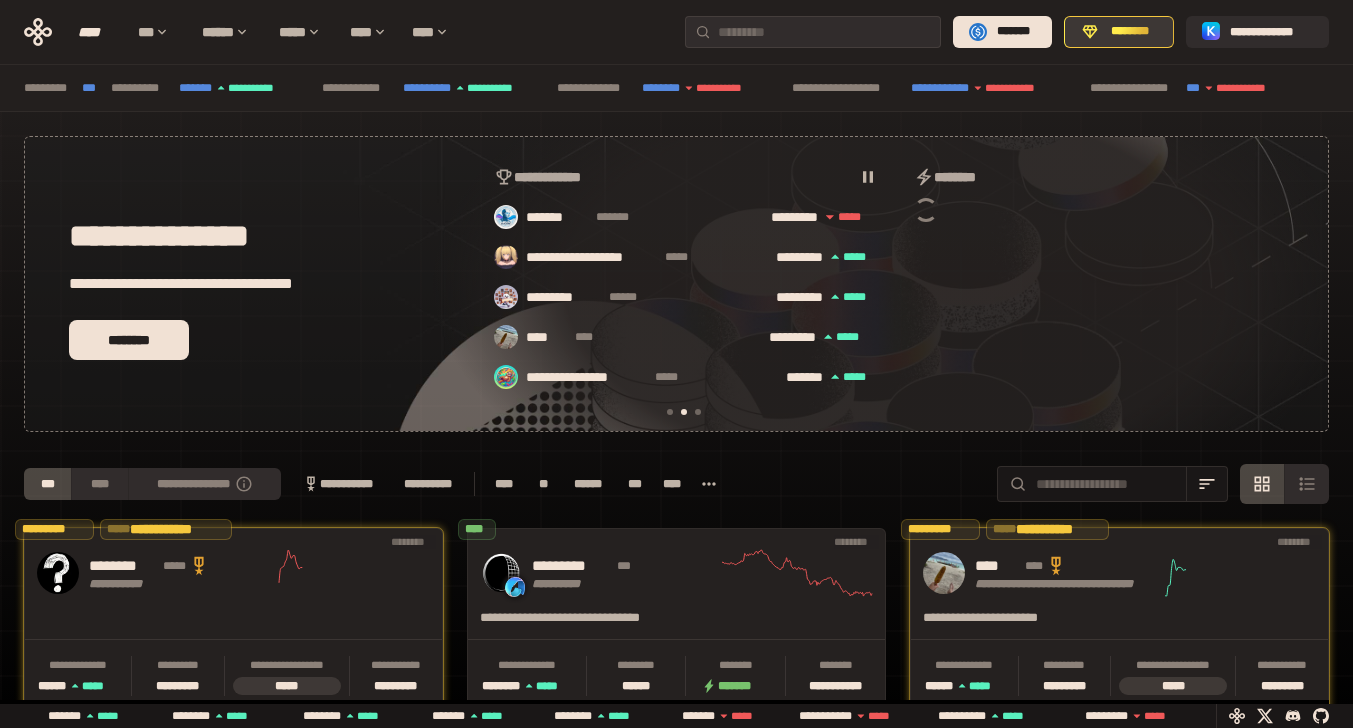 click on "********" at bounding box center (1130, 32) 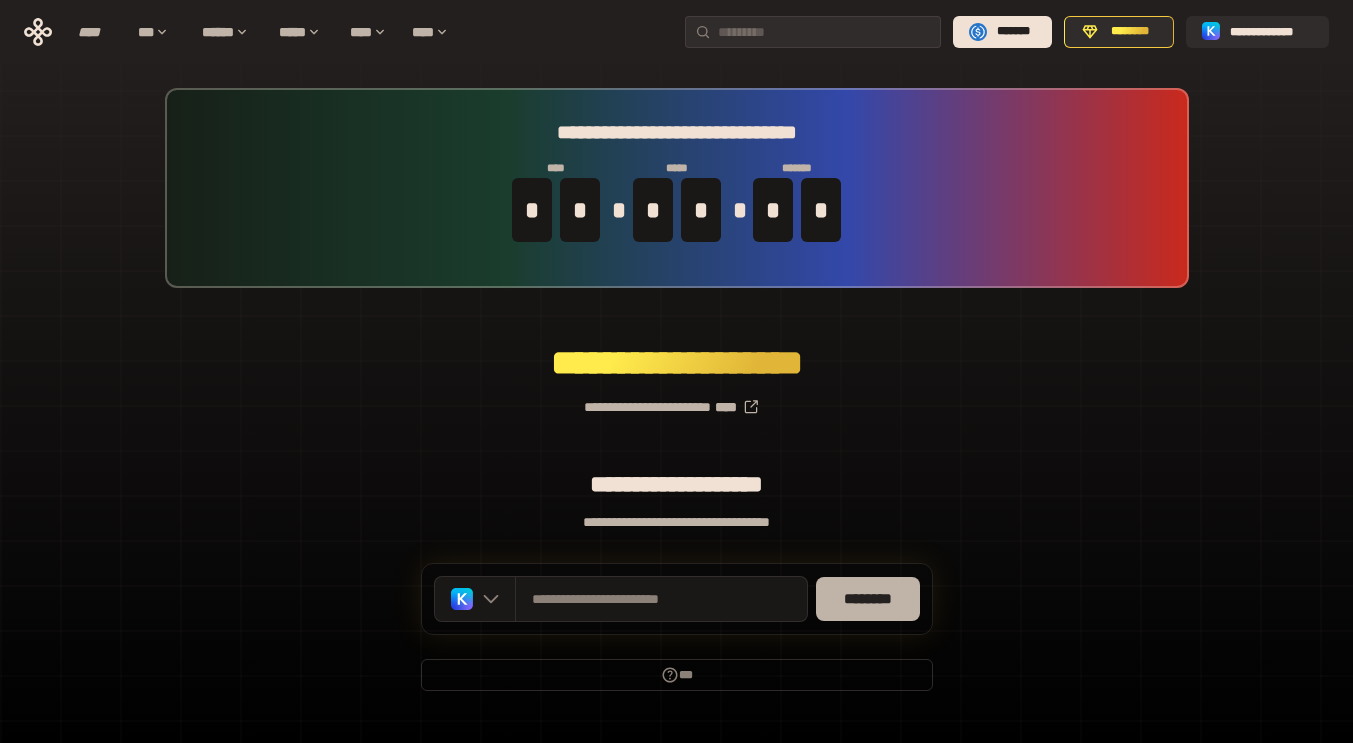 click on "********" at bounding box center (868, 599) 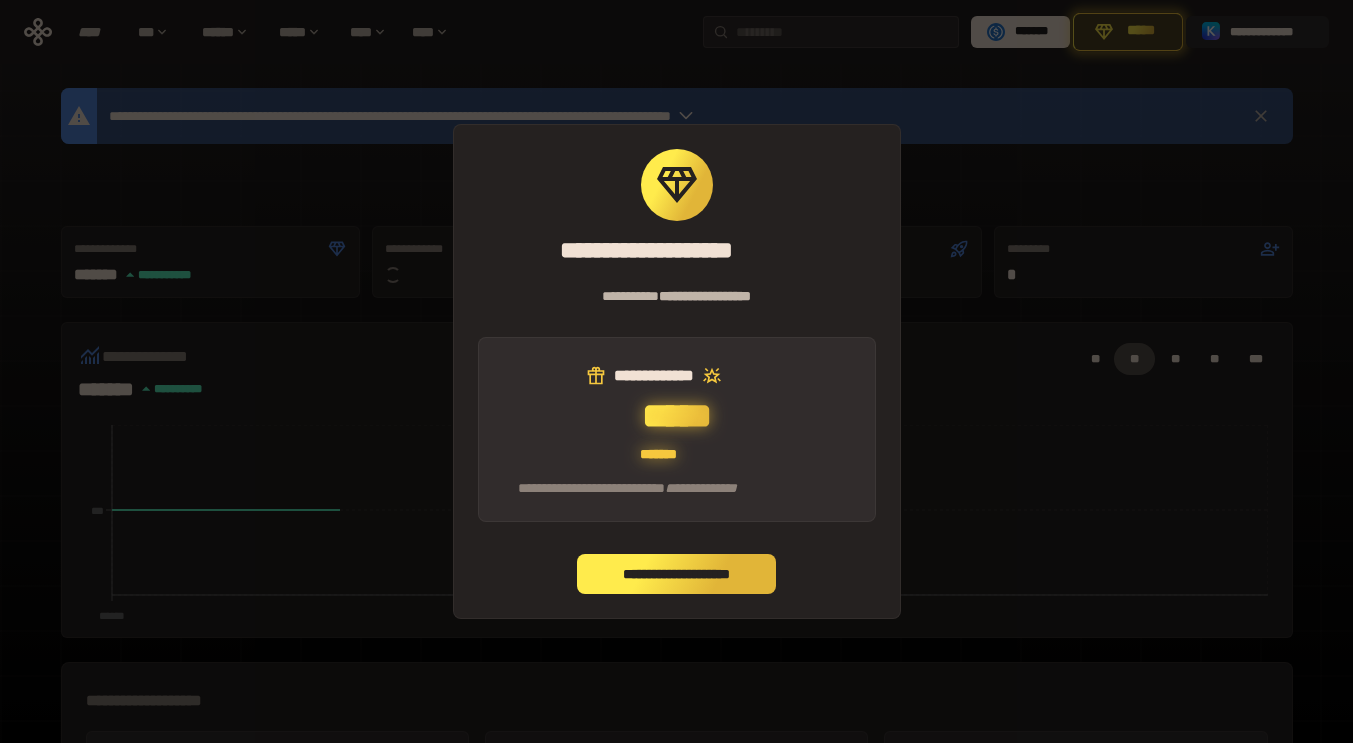 click on "**********" at bounding box center [677, 574] 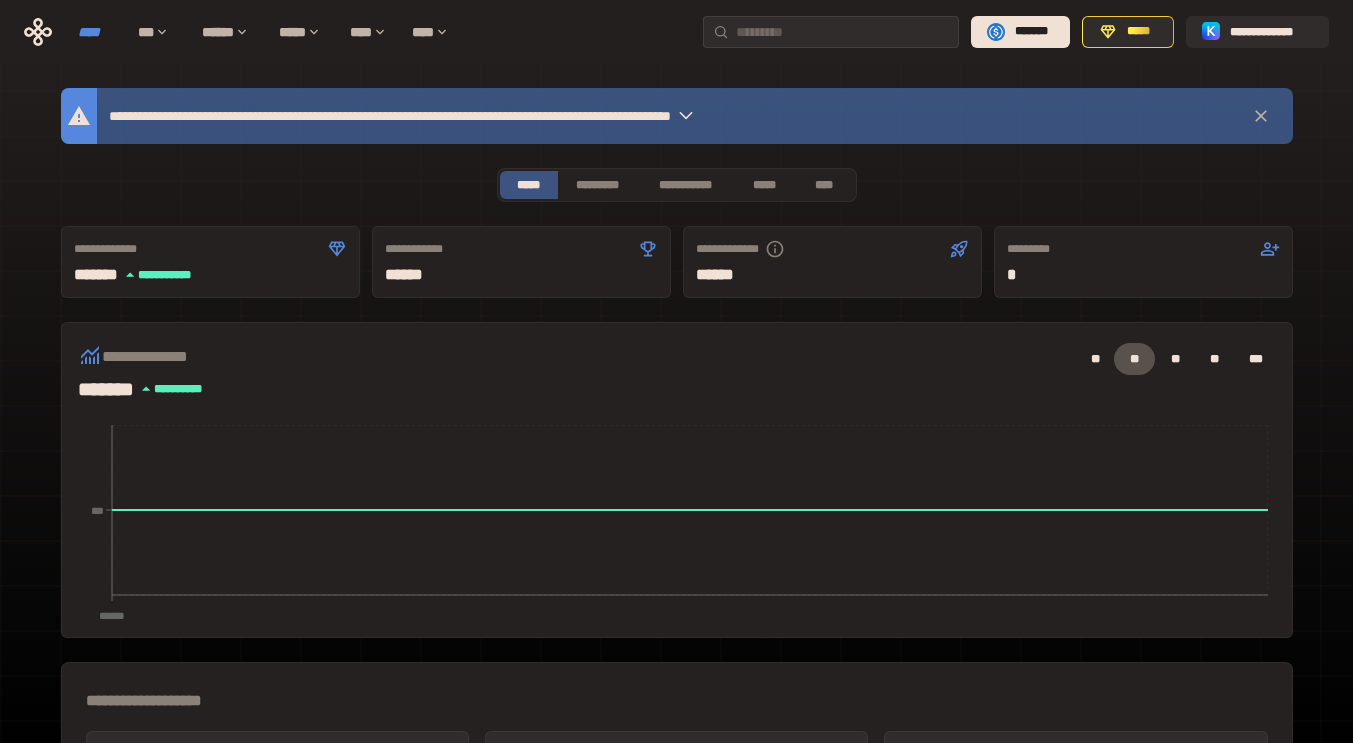 click on "****" at bounding box center [98, 32] 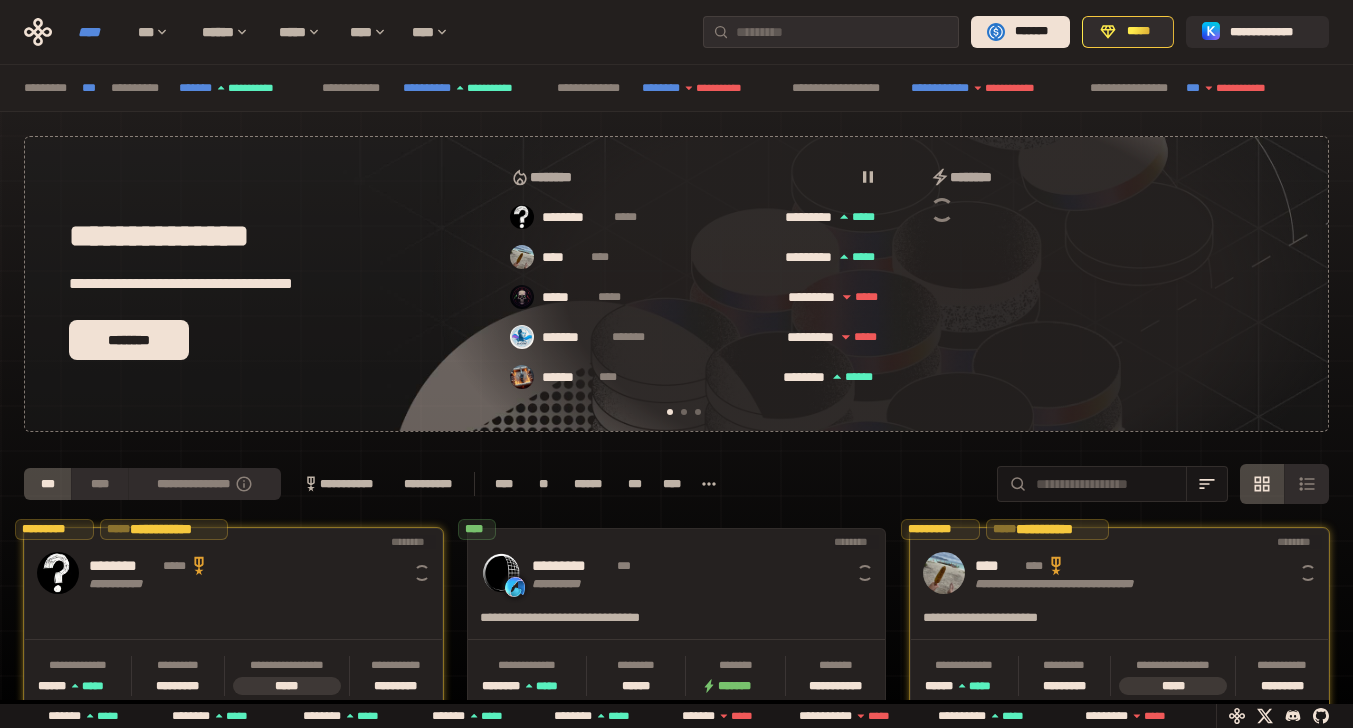 scroll, scrollTop: 0, scrollLeft: 16, axis: horizontal 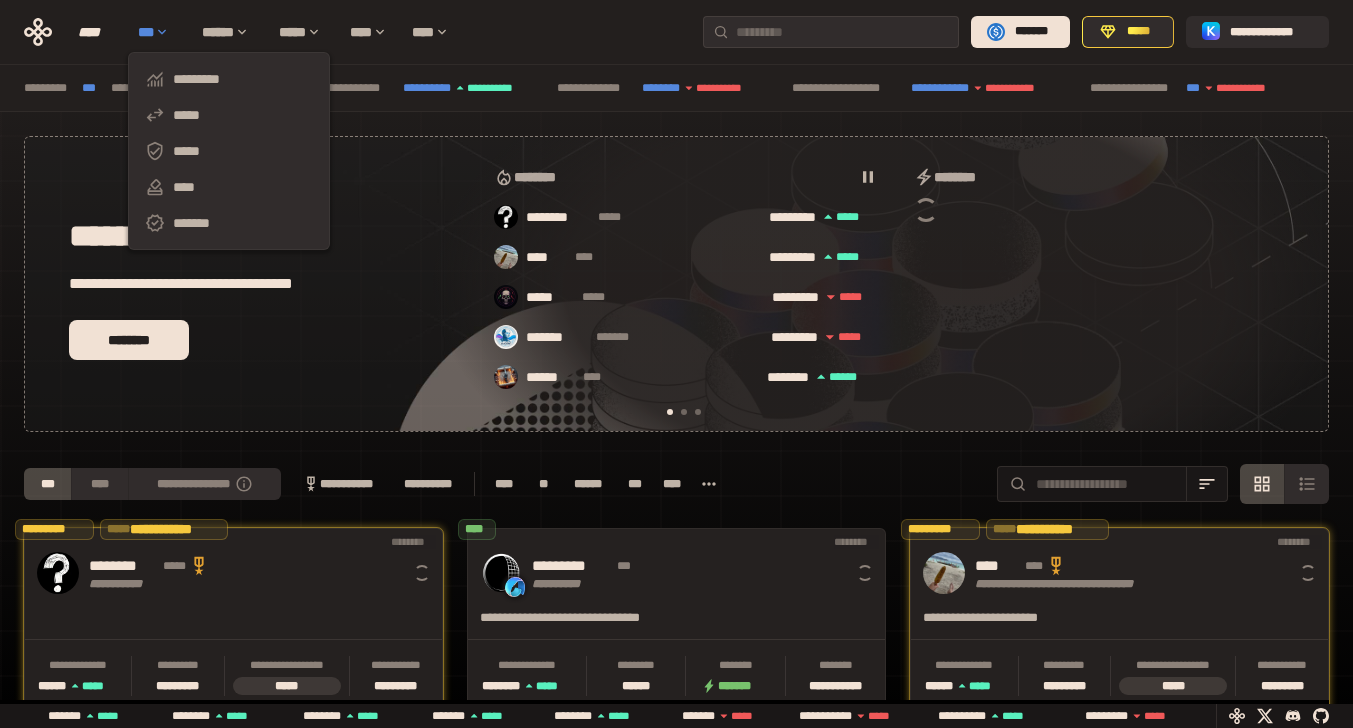 click on "***" at bounding box center (160, 32) 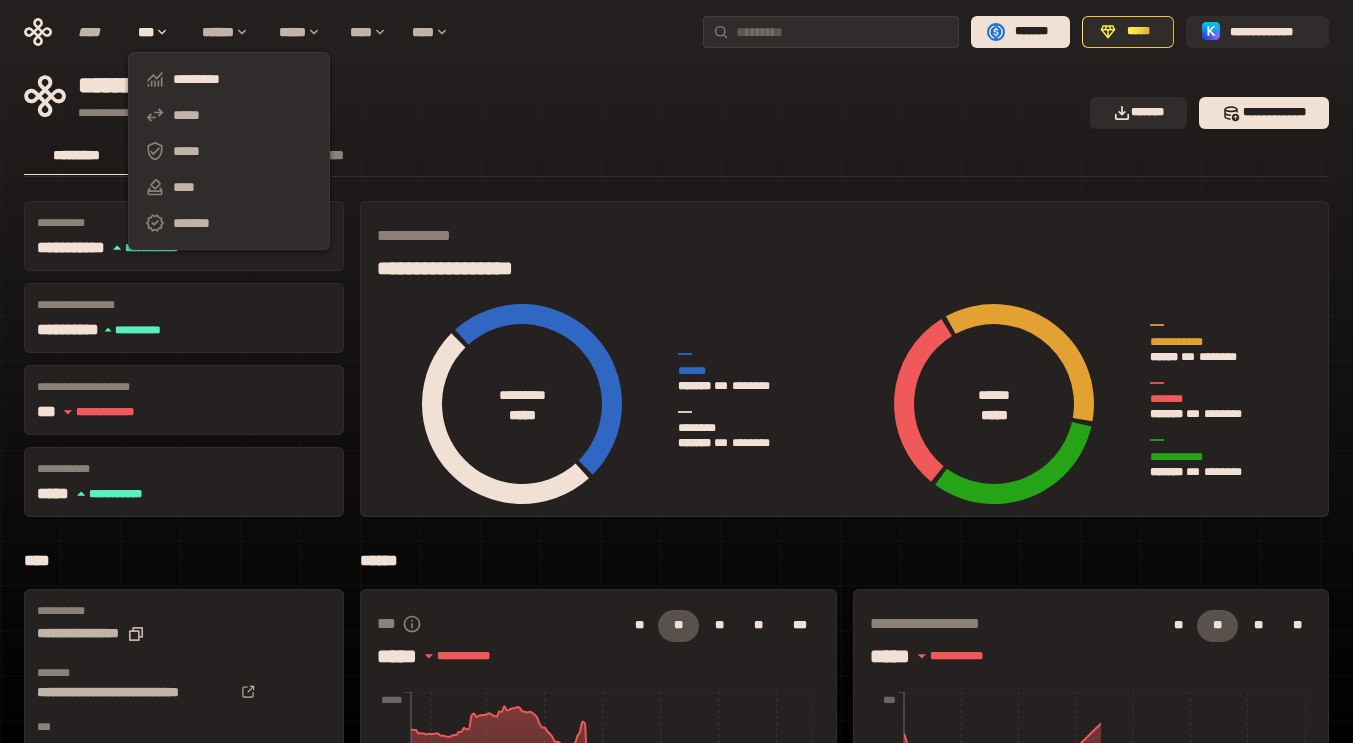 click on "*****" at bounding box center (229, 151) 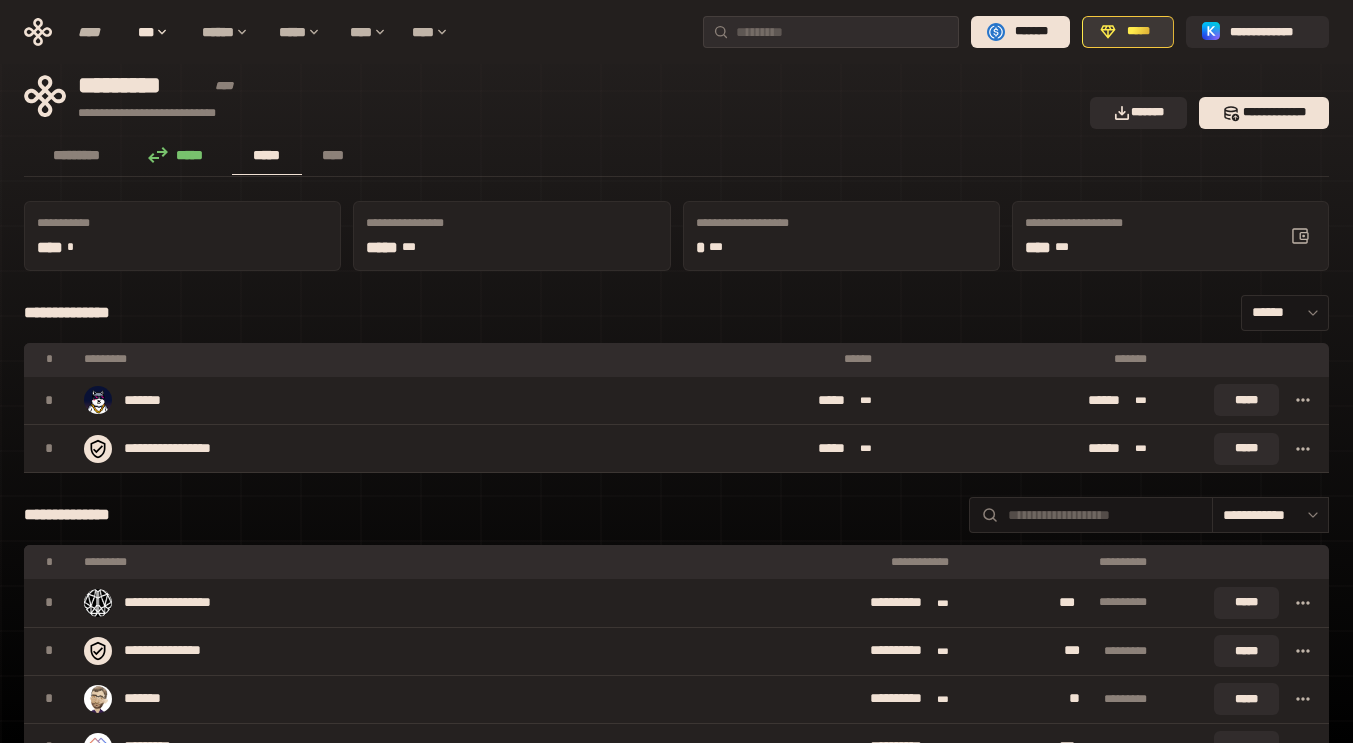 click on "*****" at bounding box center [1139, 32] 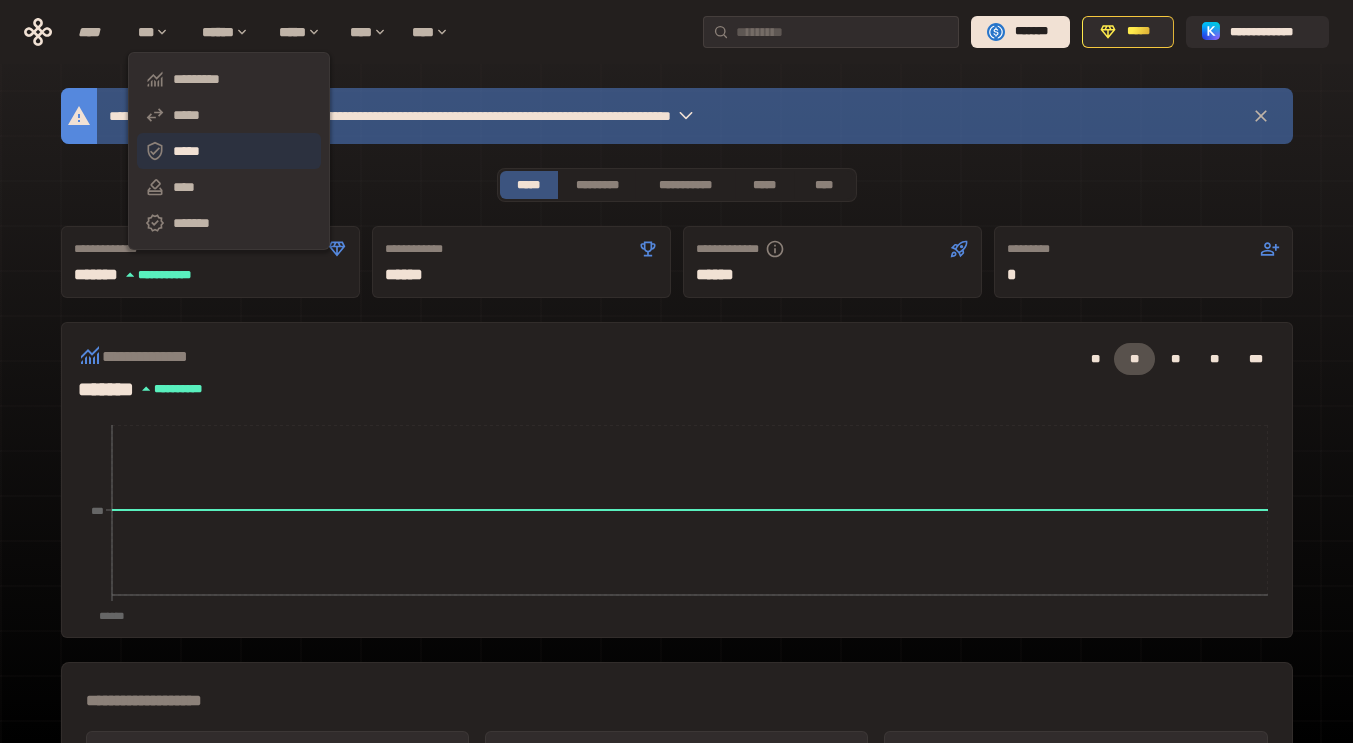 click on "*****" at bounding box center [229, 151] 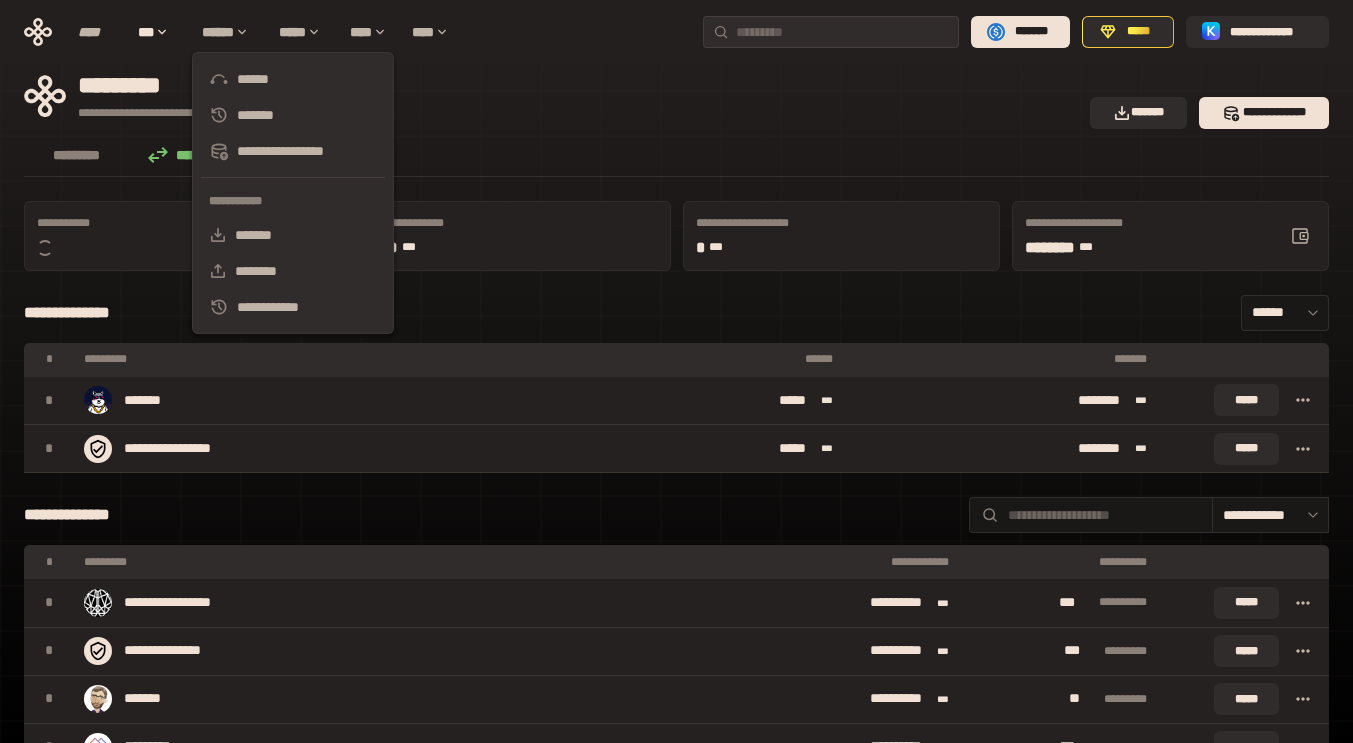 click on "**********" at bounding box center (551, 96) 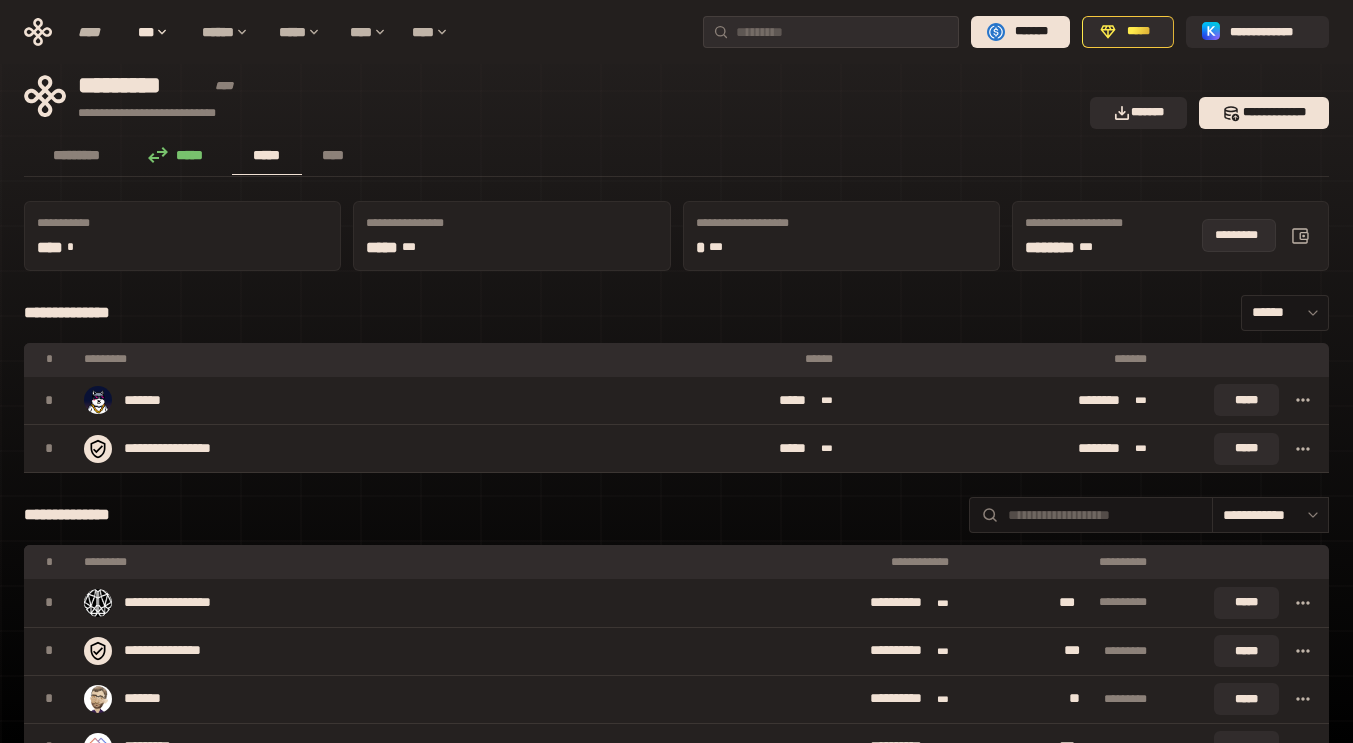 click 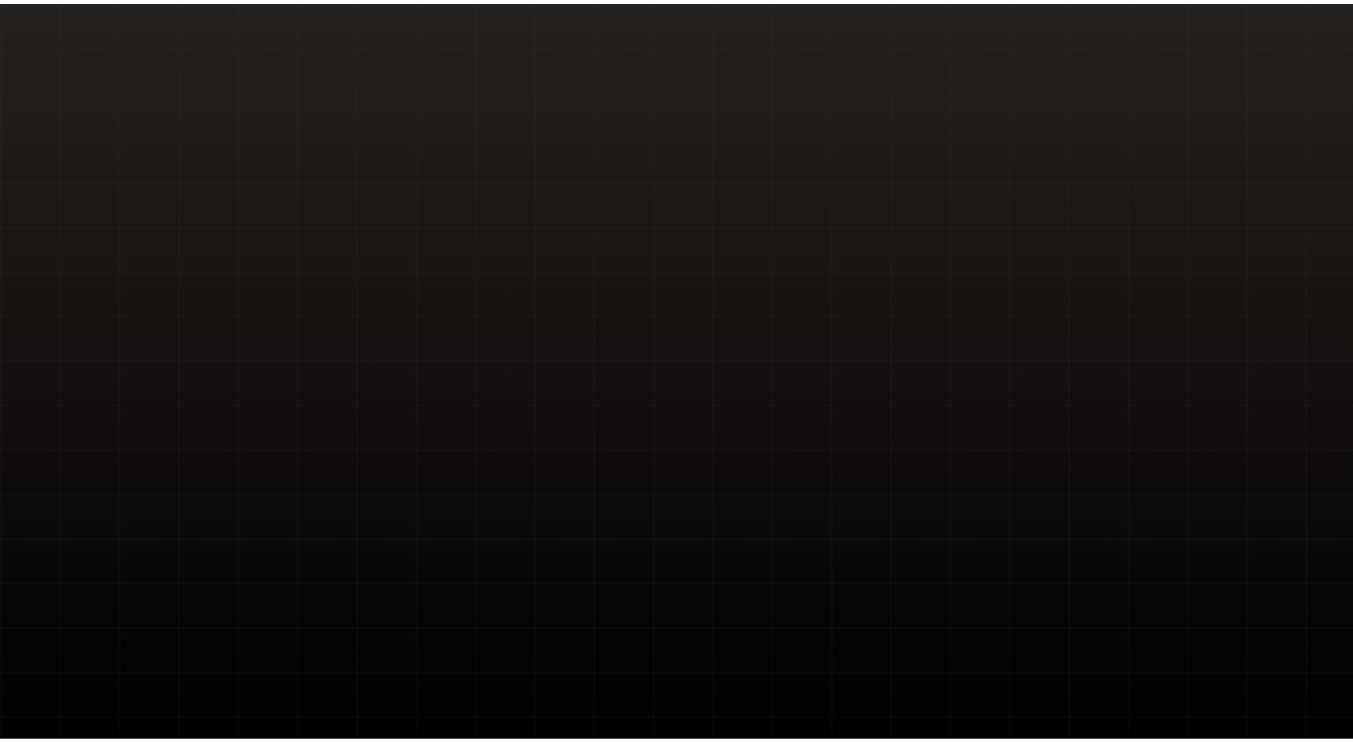 scroll, scrollTop: 0, scrollLeft: 0, axis: both 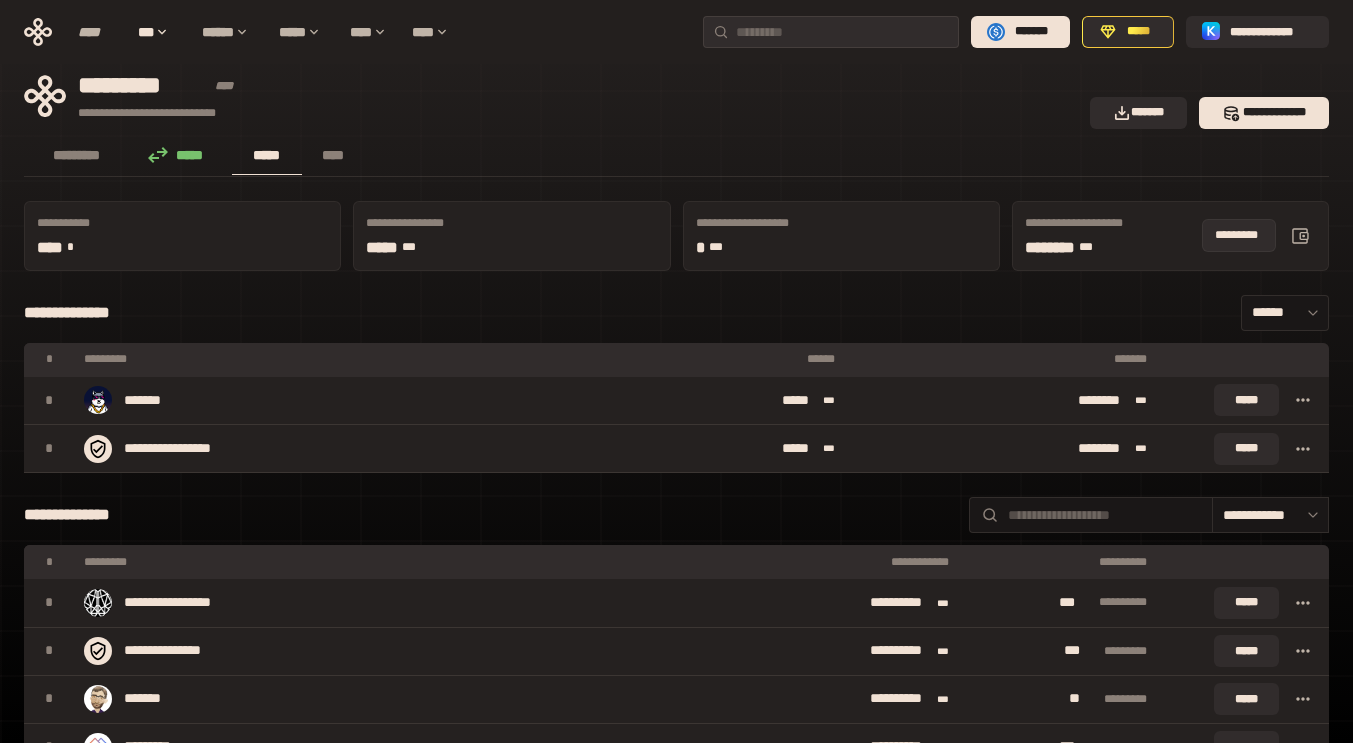click 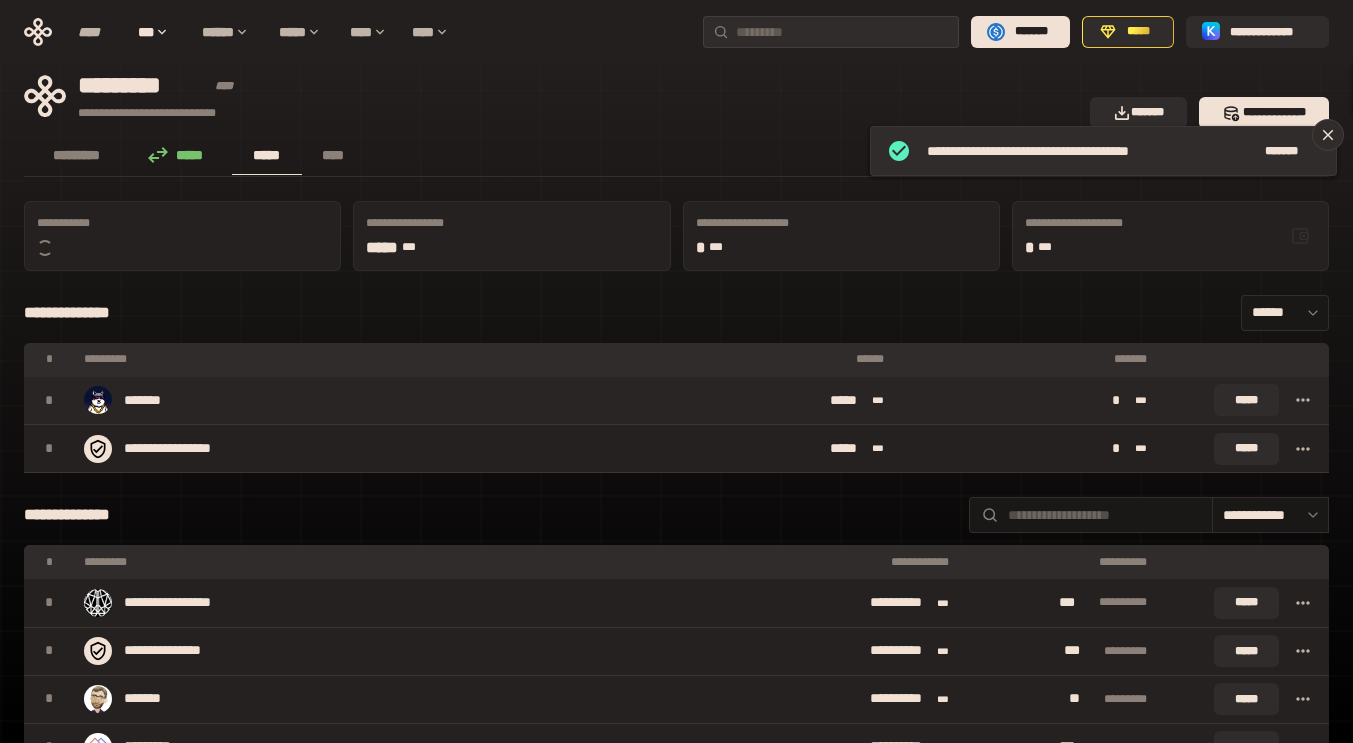 click 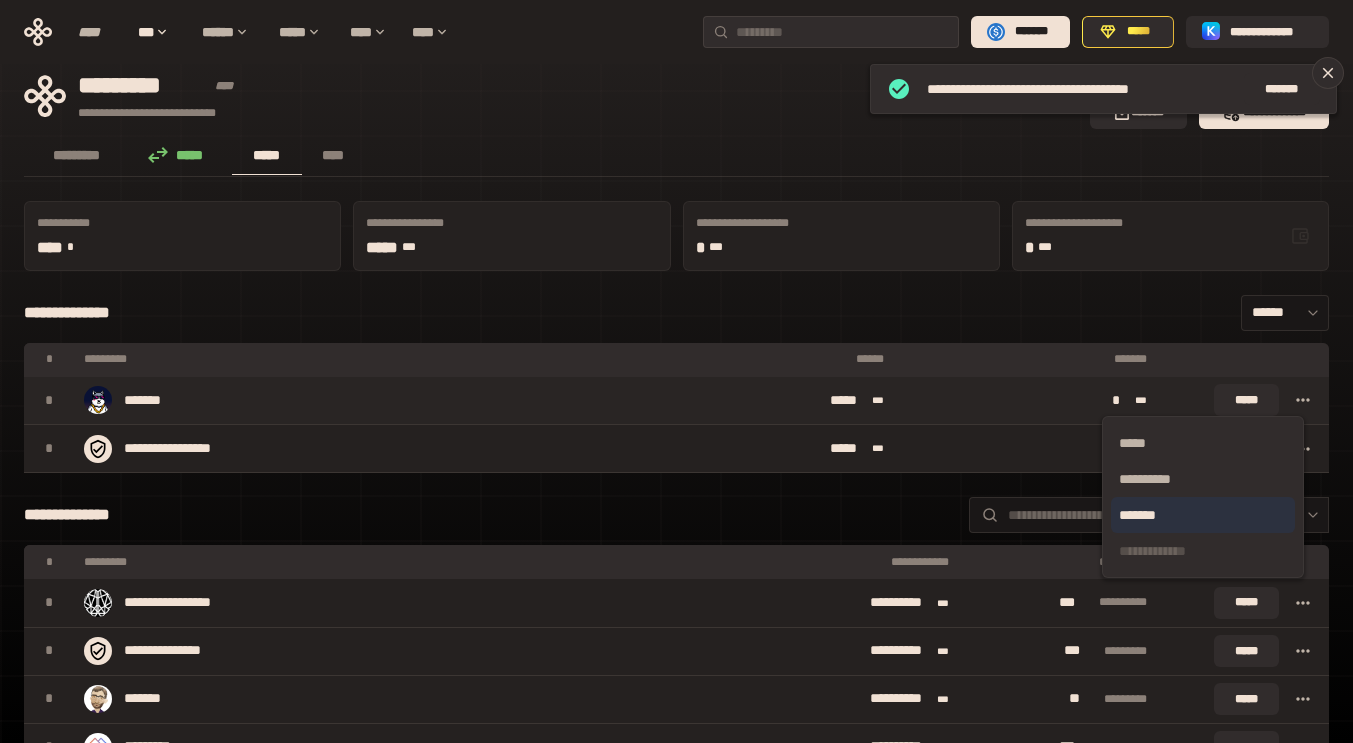 click on "*******" at bounding box center [1203, 515] 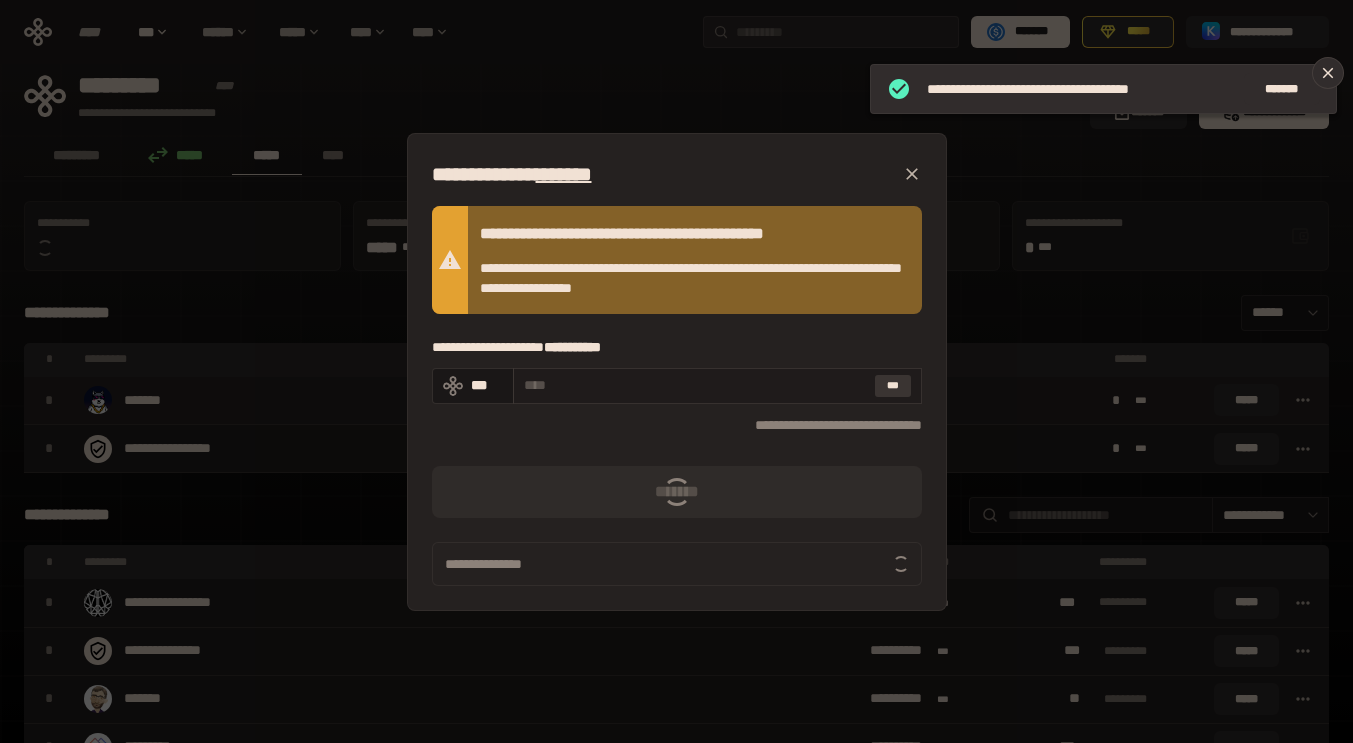 click on "***" at bounding box center [893, 386] 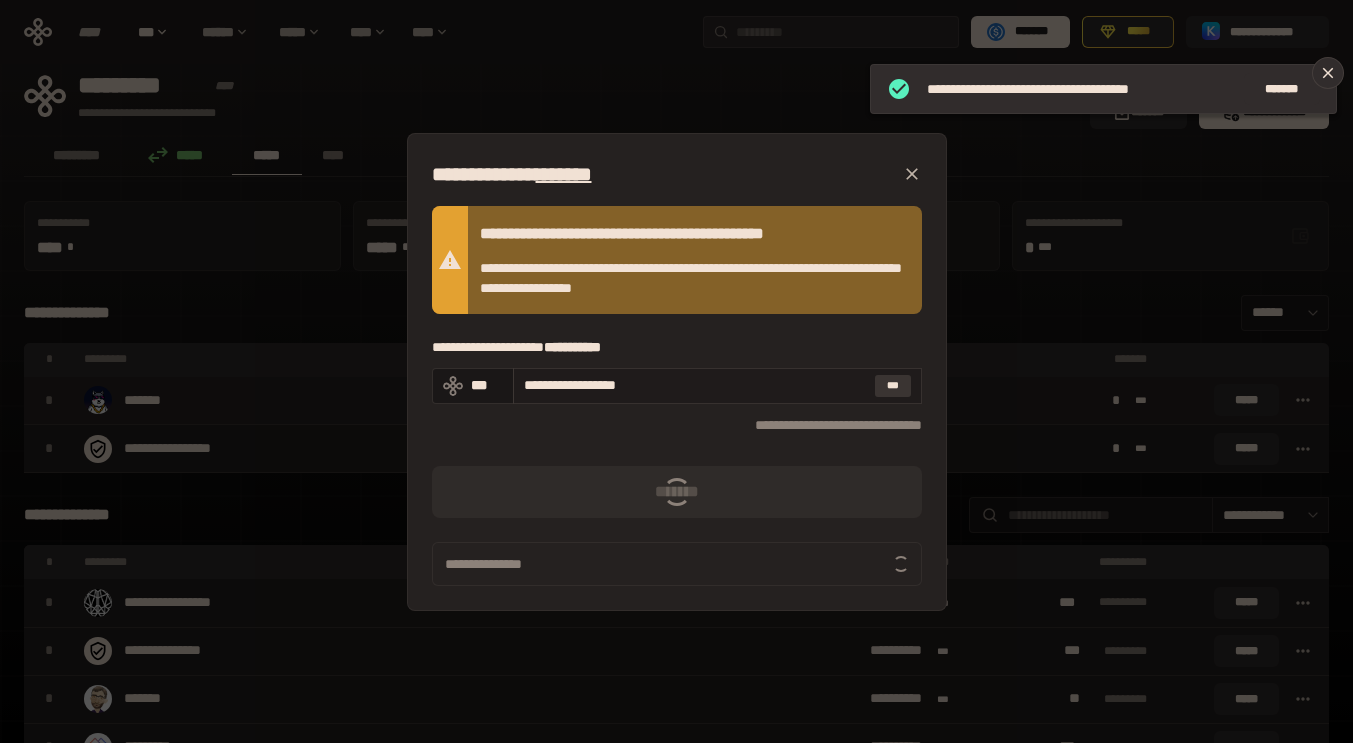 type on "**********" 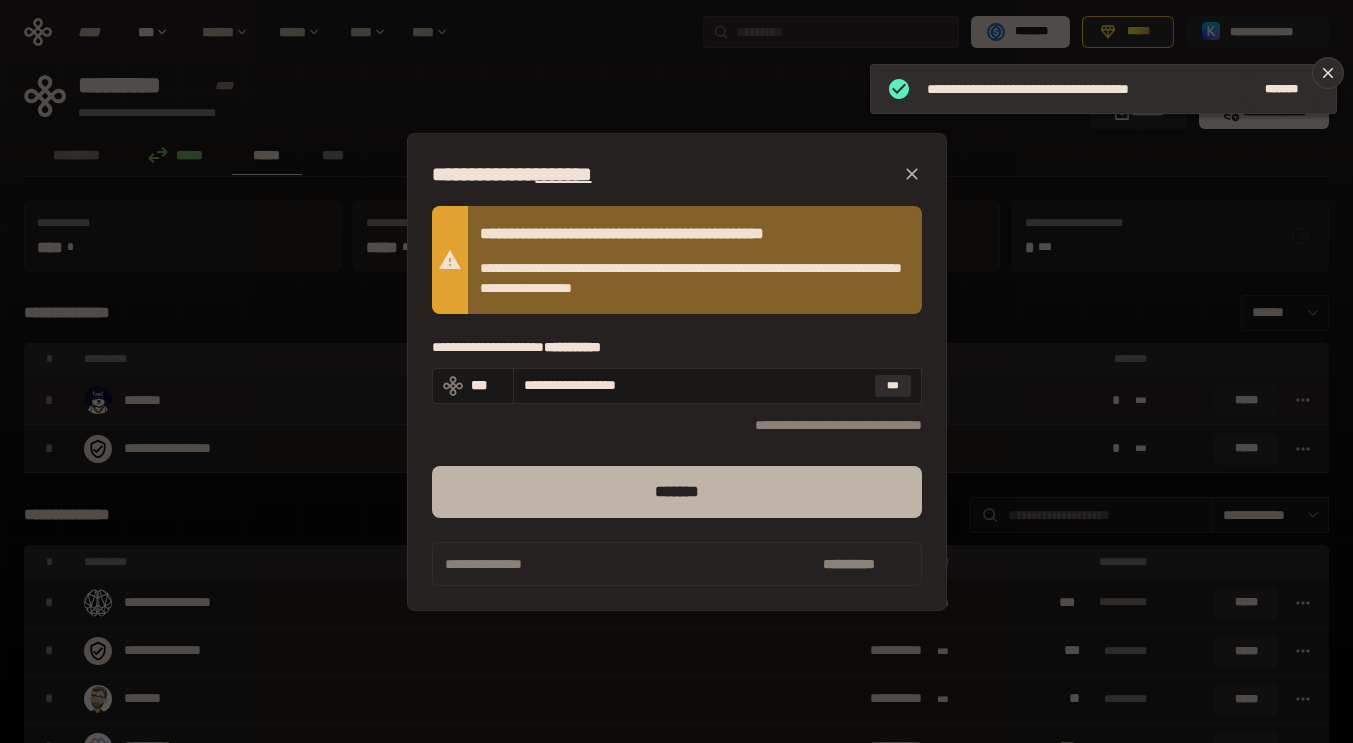click on "*******" at bounding box center (677, 492) 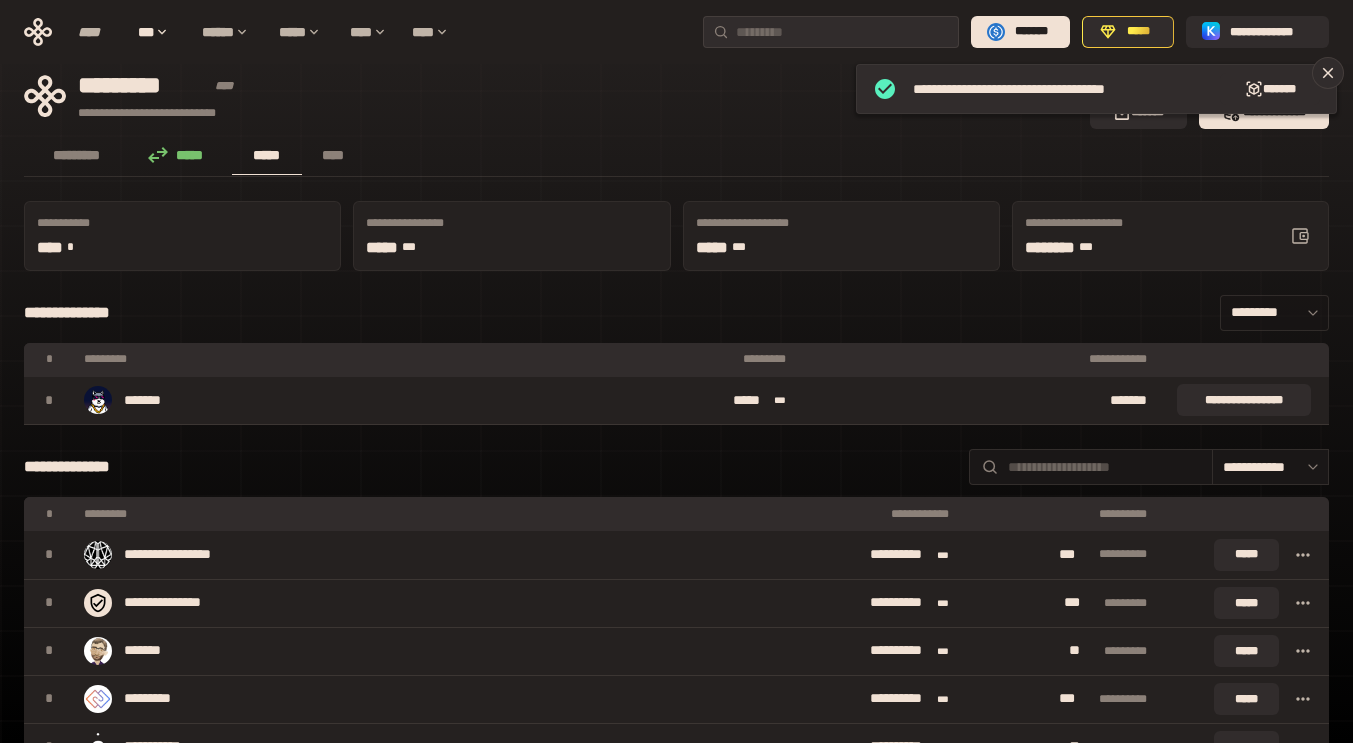 click on "*********" at bounding box center (1274, 313) 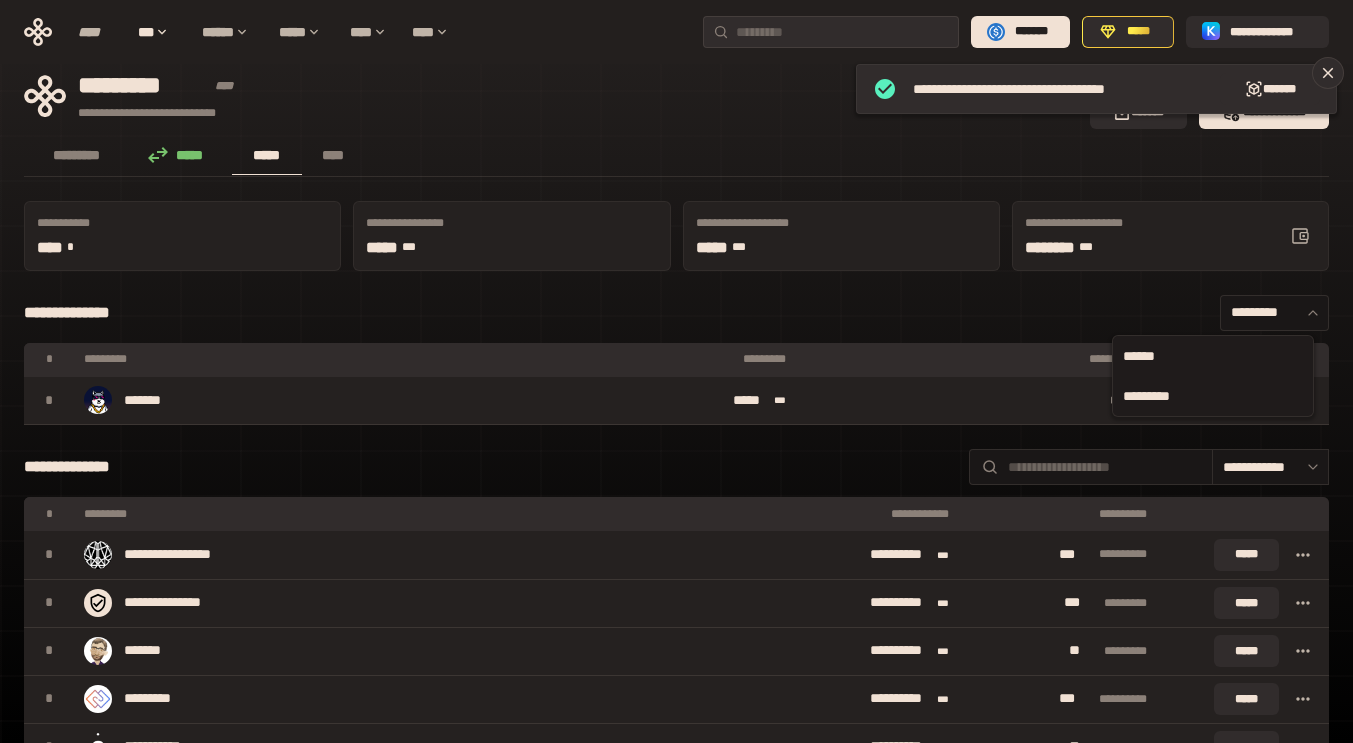 click on "******" at bounding box center (1213, 356) 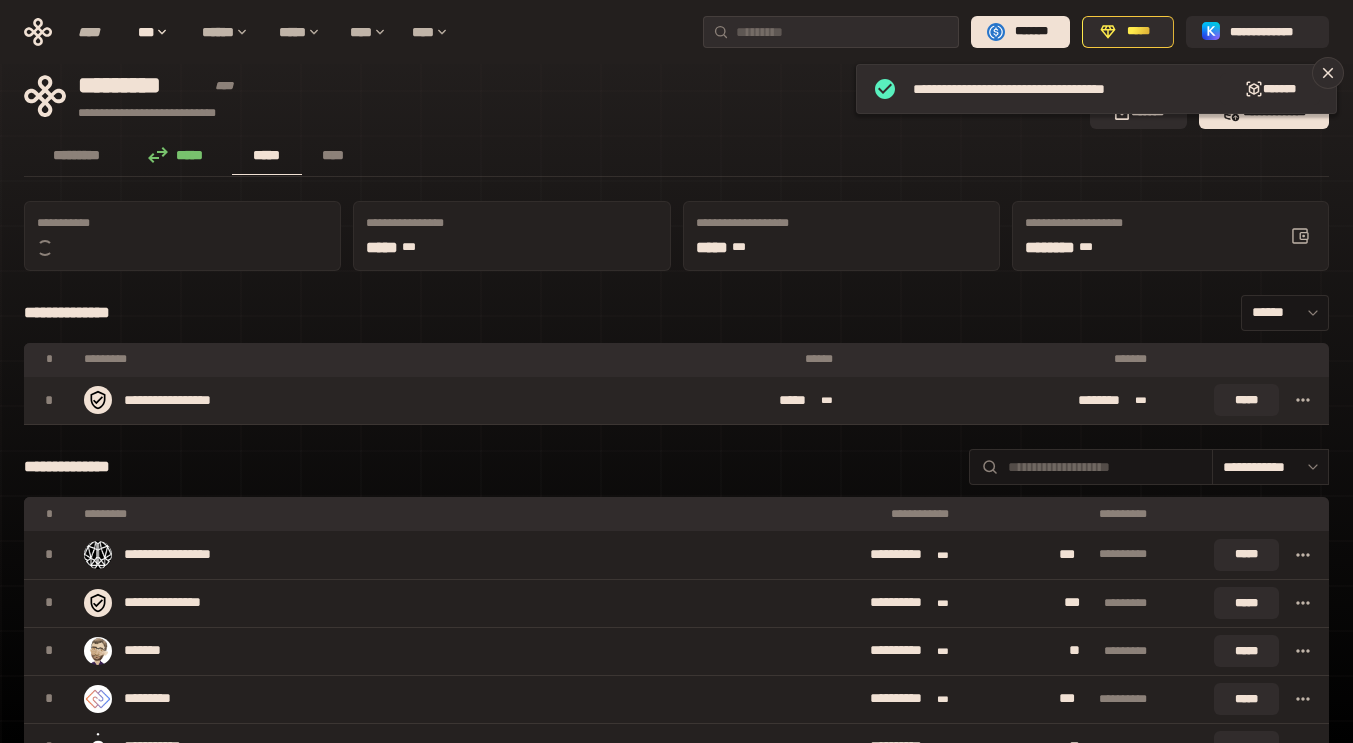 click 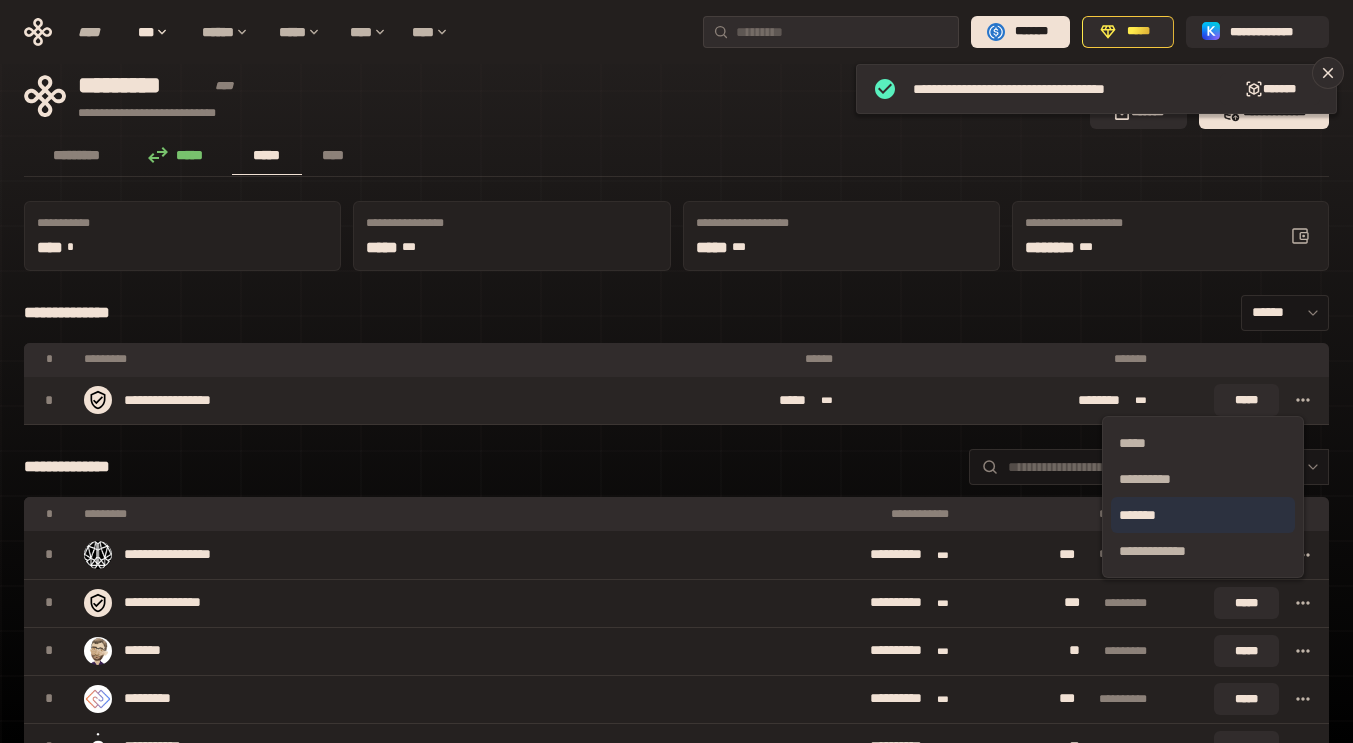 click on "*******" at bounding box center [1203, 515] 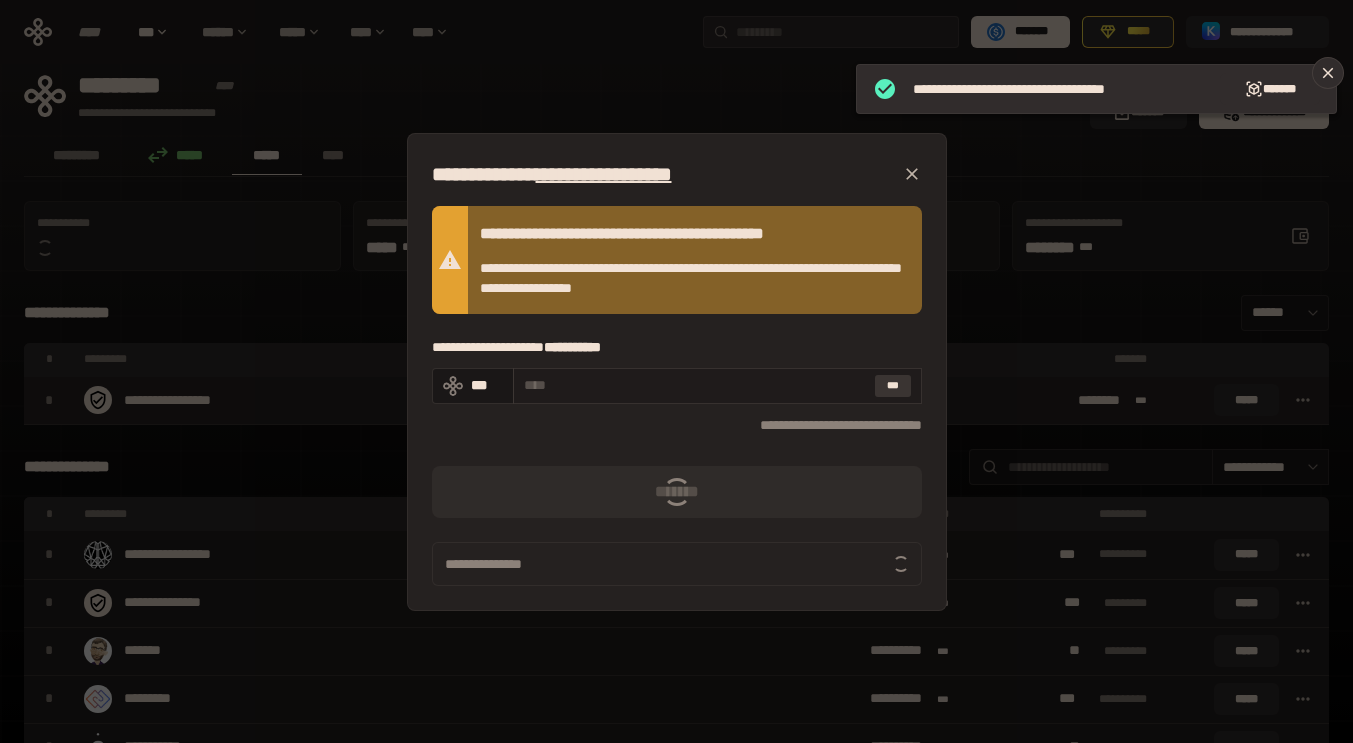 click on "***" at bounding box center [893, 386] 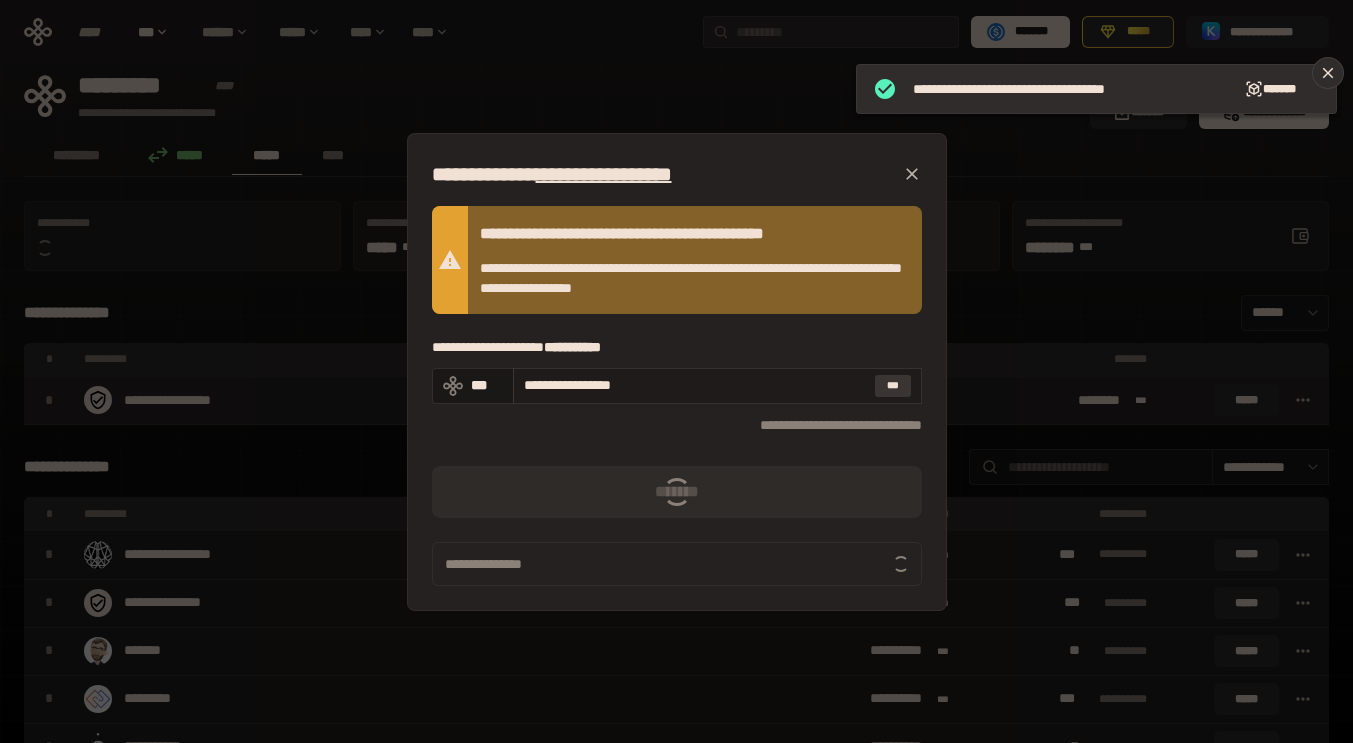 type on "**********" 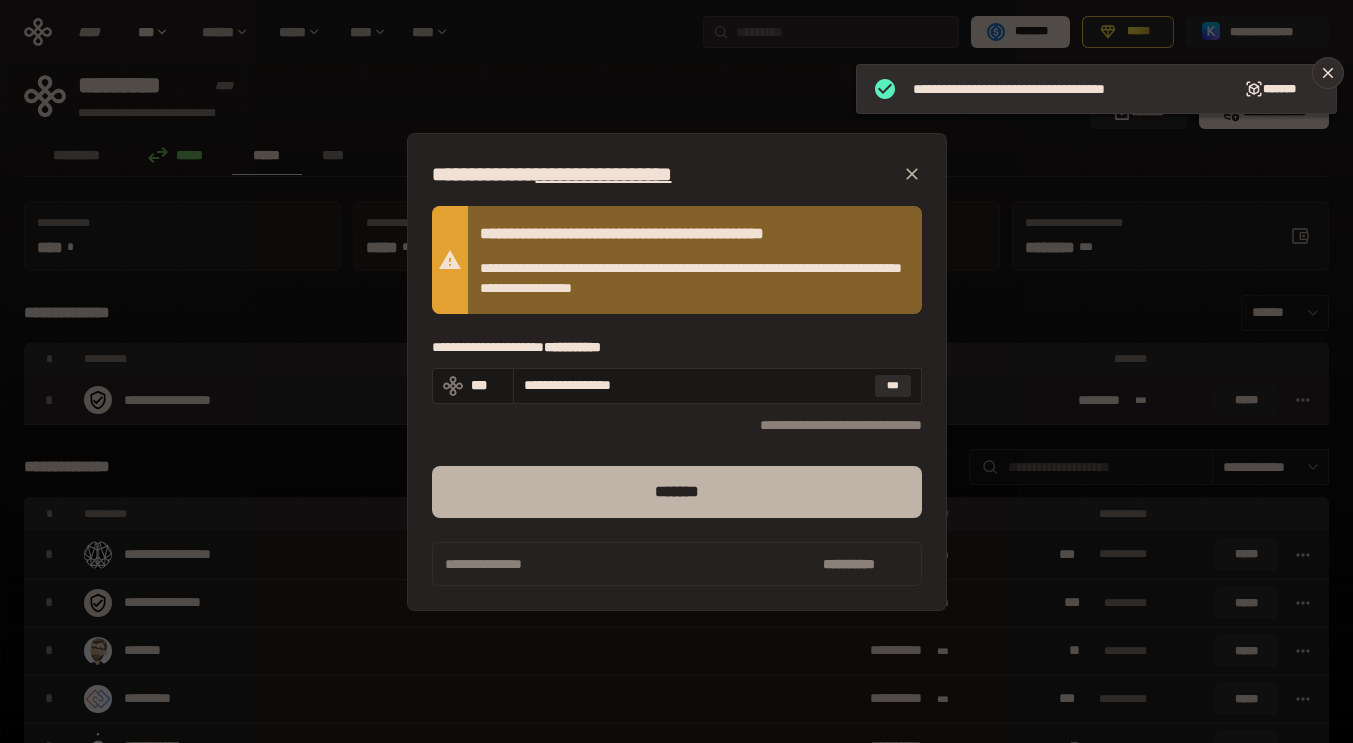 click on "*******" at bounding box center (677, 492) 